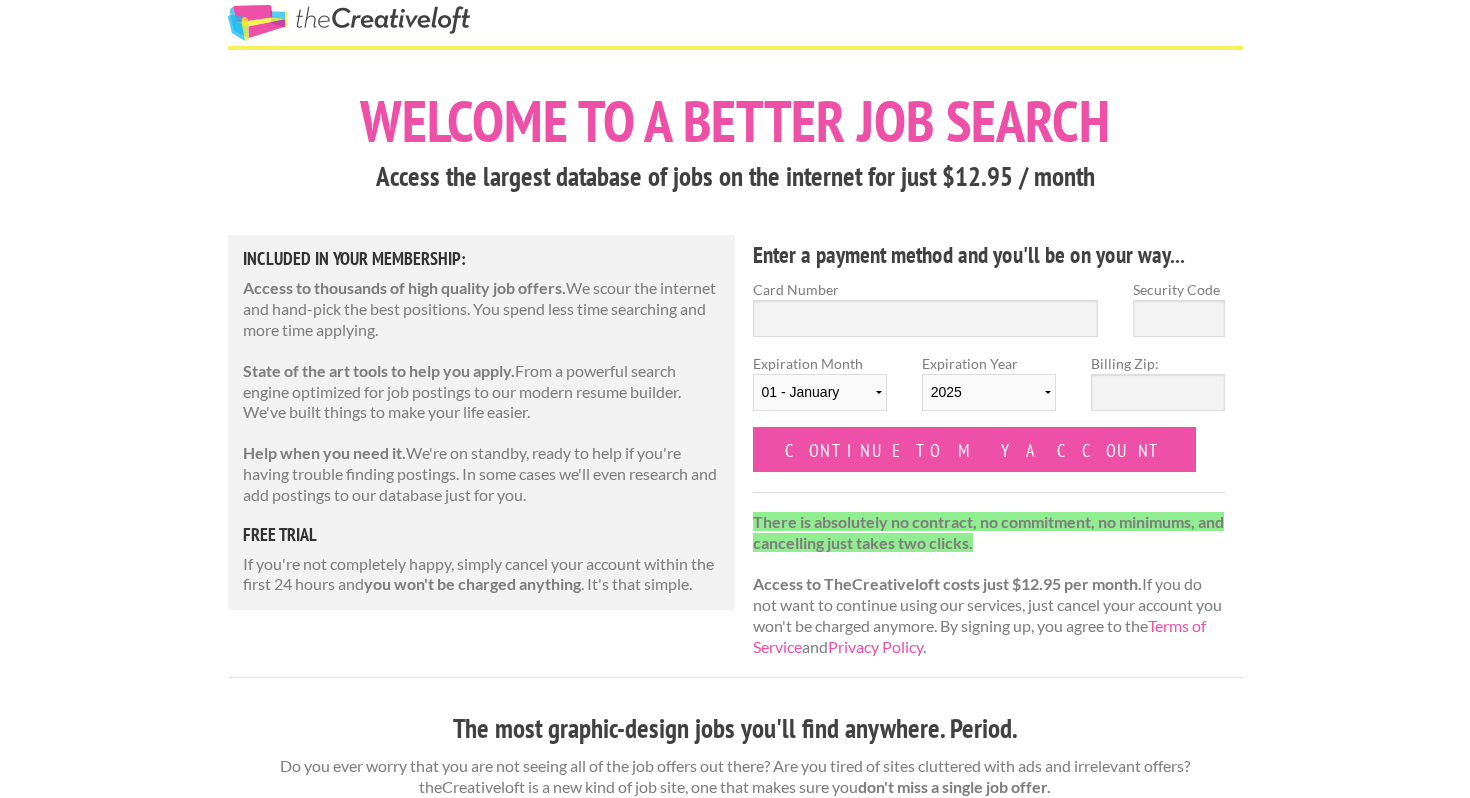 scroll, scrollTop: 0, scrollLeft: 0, axis: both 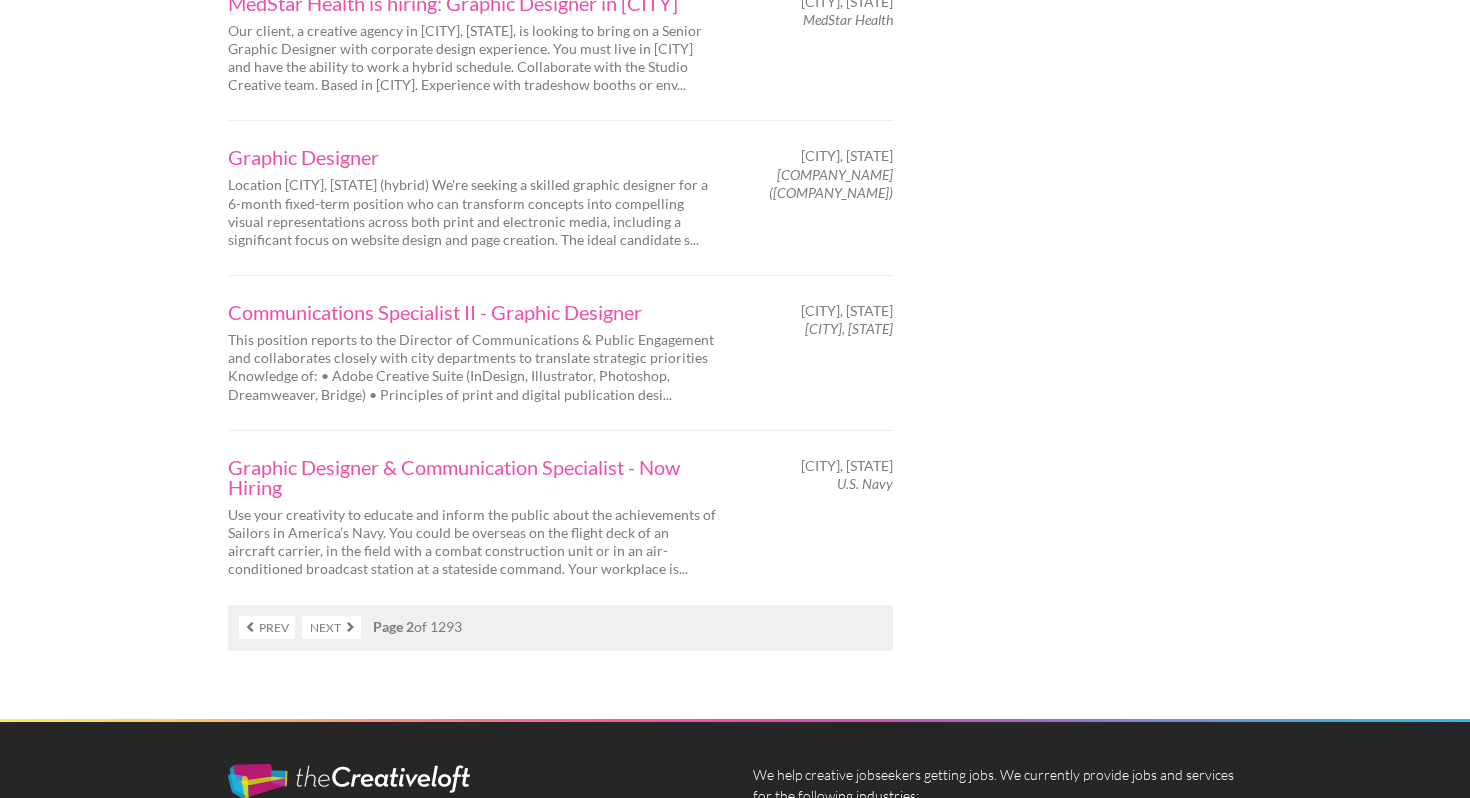 click on "Next" at bounding box center (331, 627) 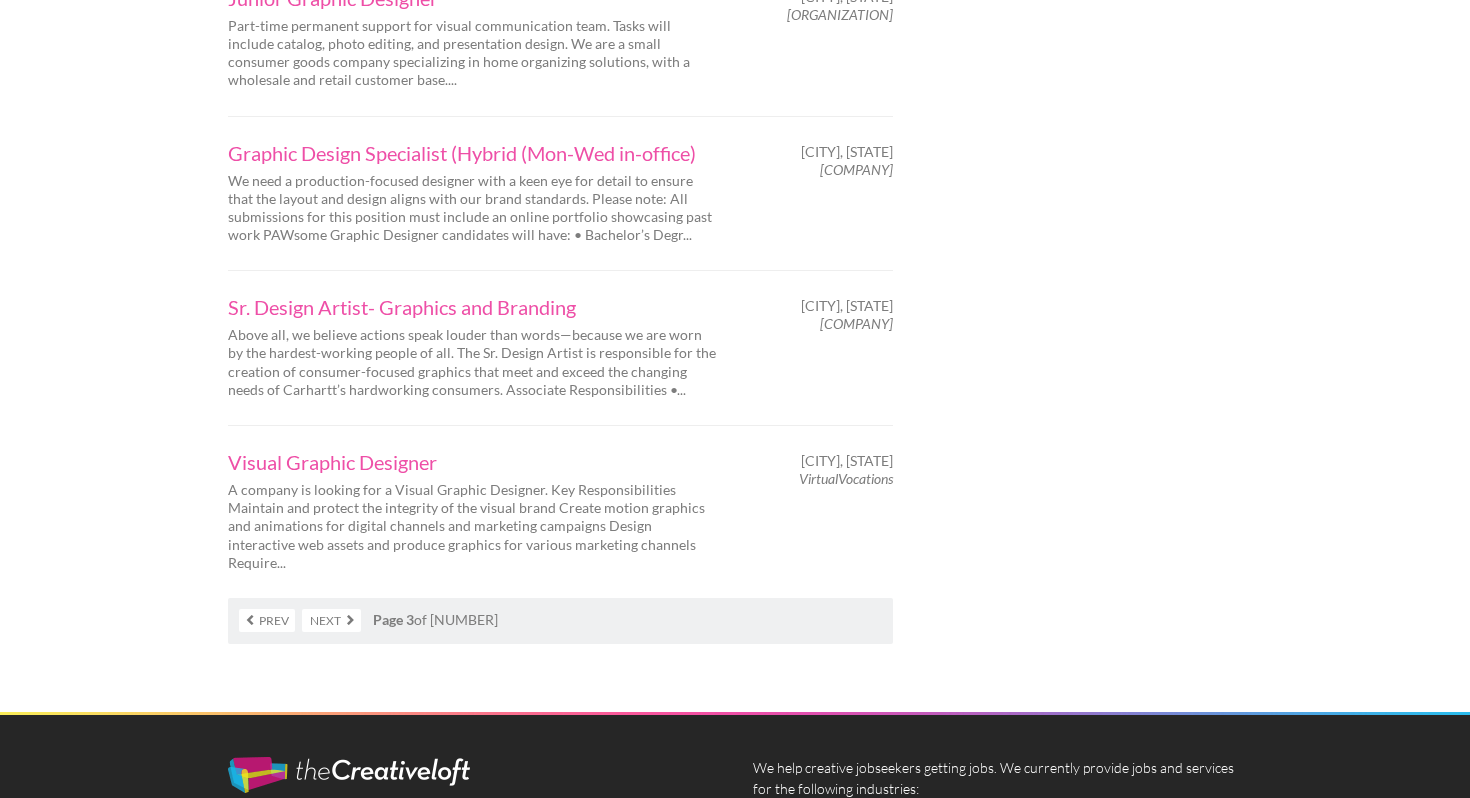 scroll, scrollTop: 3065, scrollLeft: 0, axis: vertical 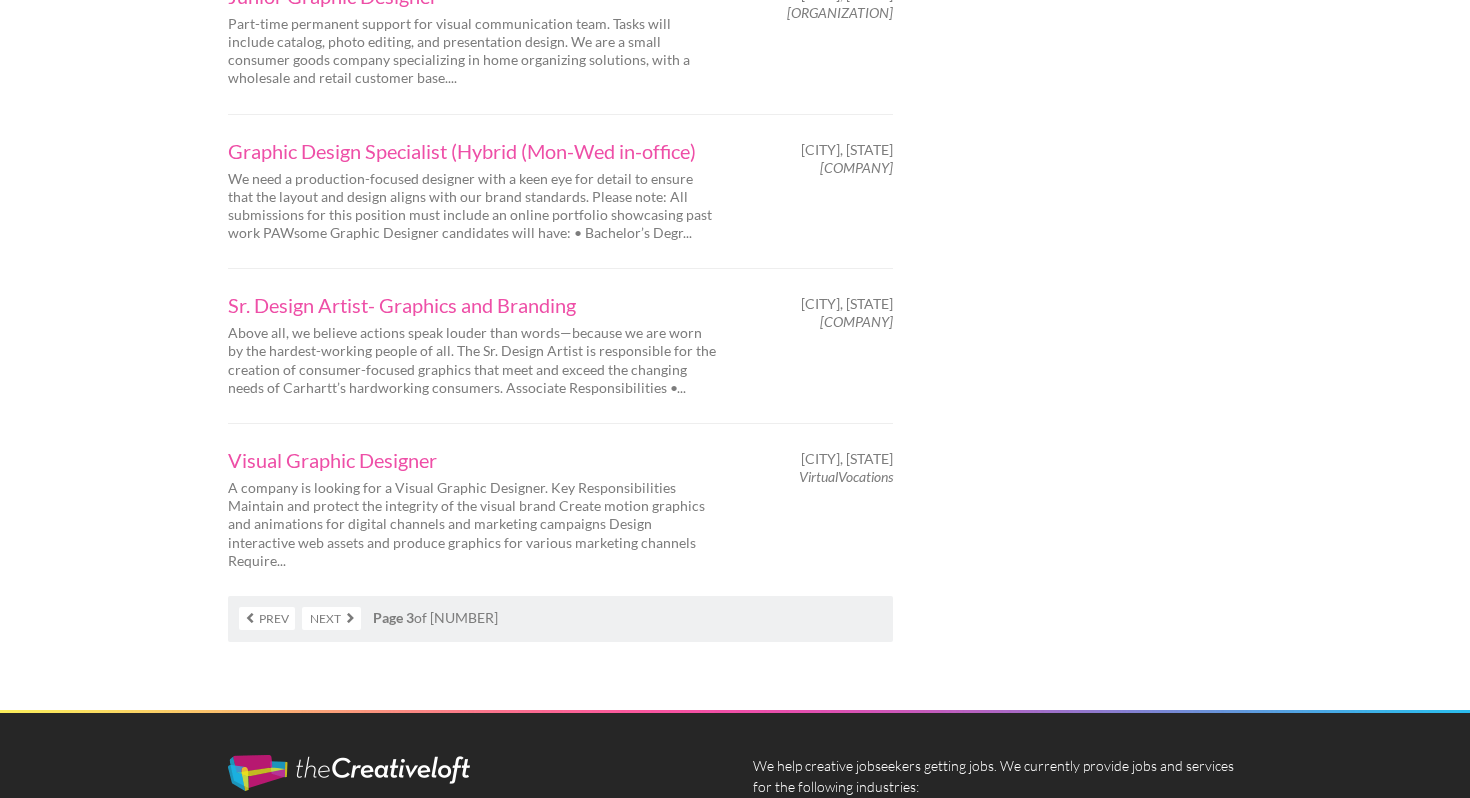 click on "Next" at bounding box center (331, 618) 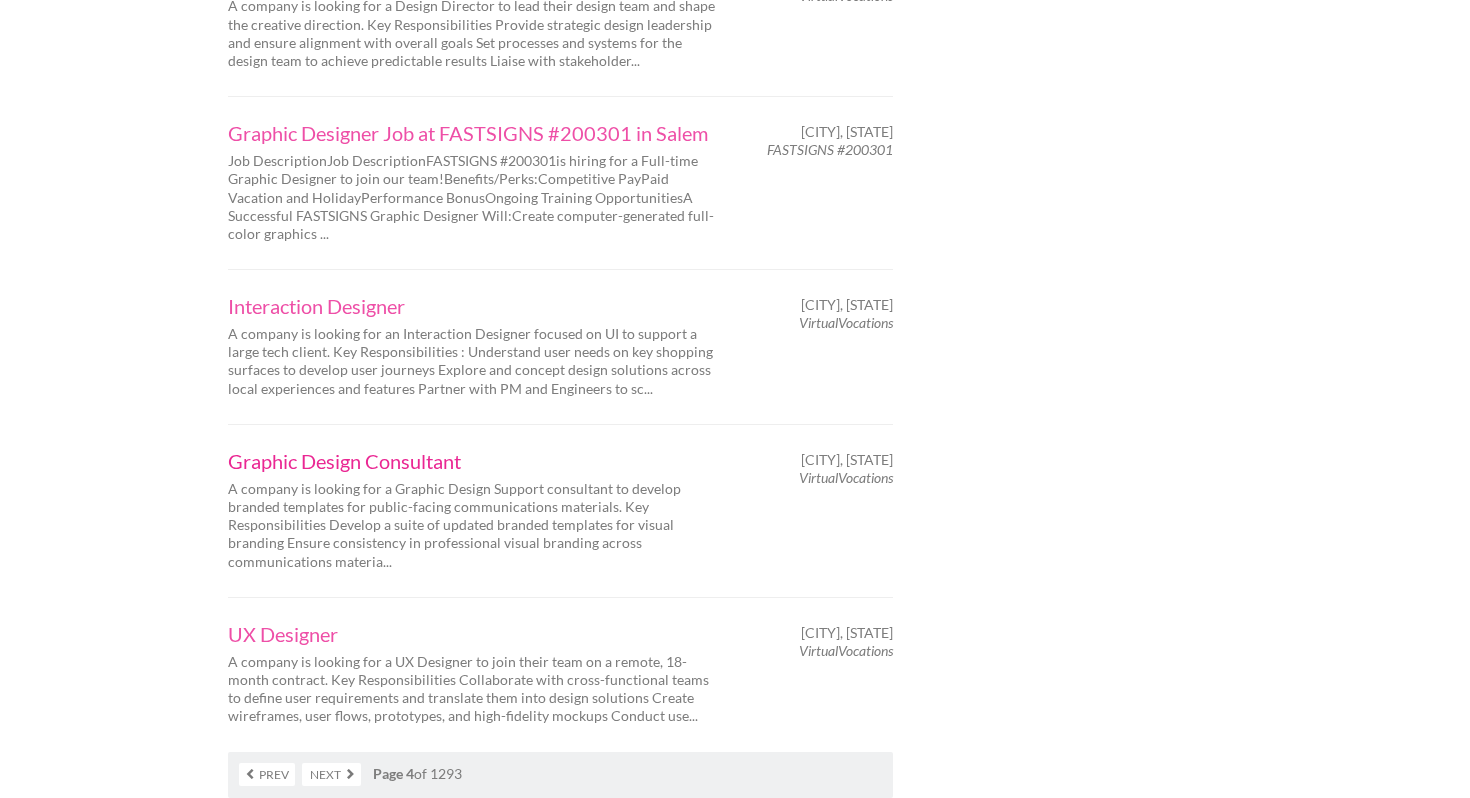 scroll, scrollTop: 3307, scrollLeft: 0, axis: vertical 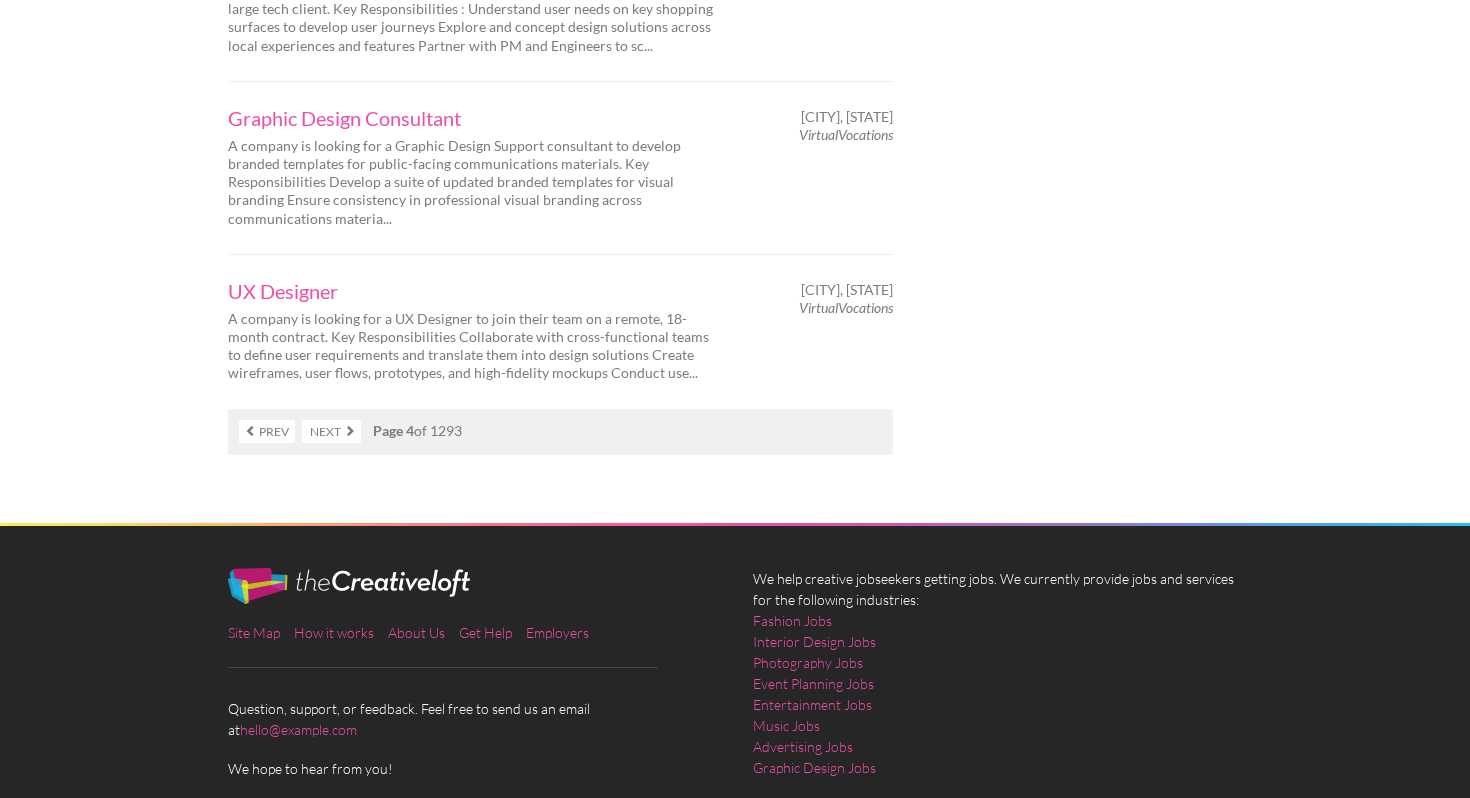 click on "Next" at bounding box center (331, 431) 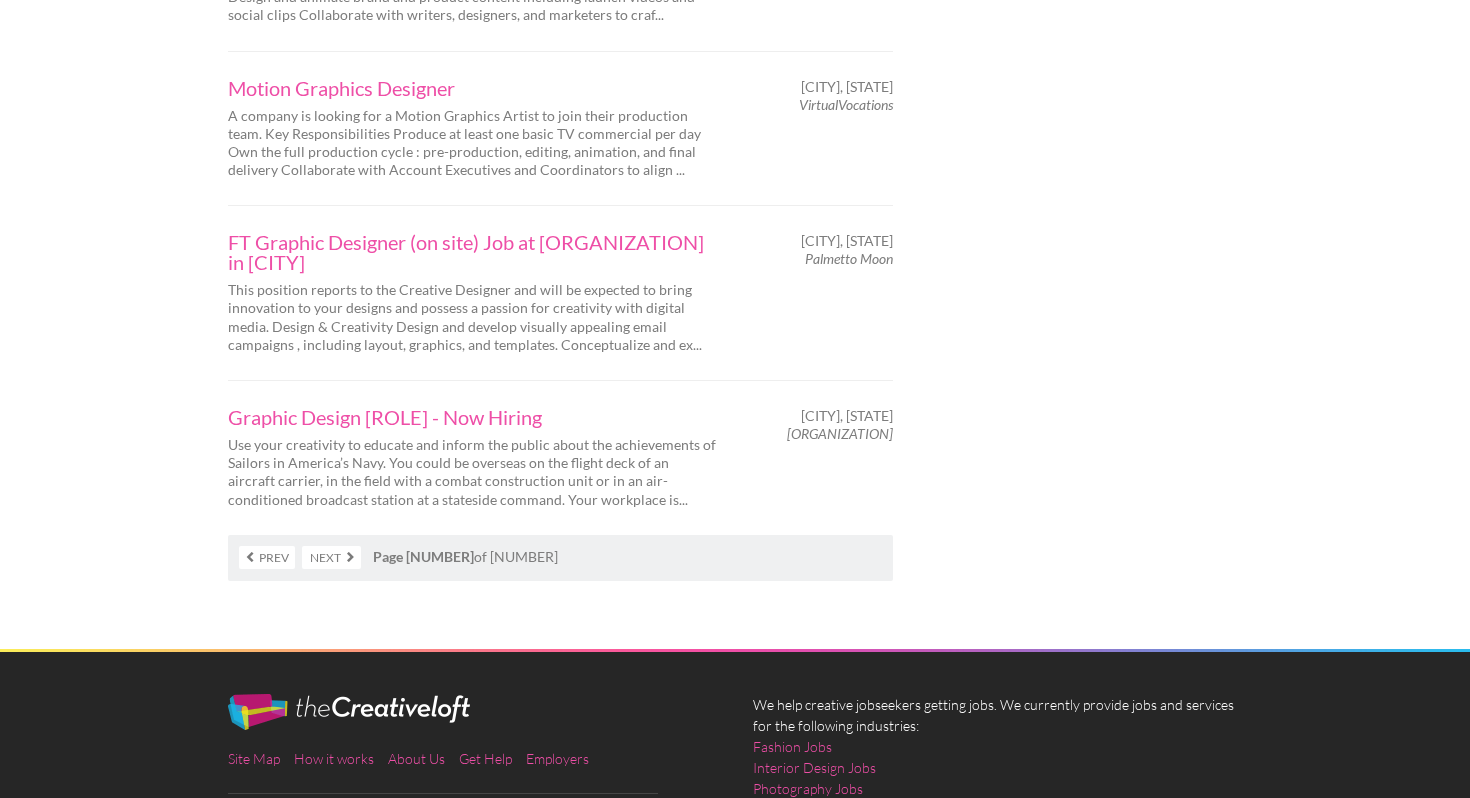 scroll, scrollTop: 3199, scrollLeft: 0, axis: vertical 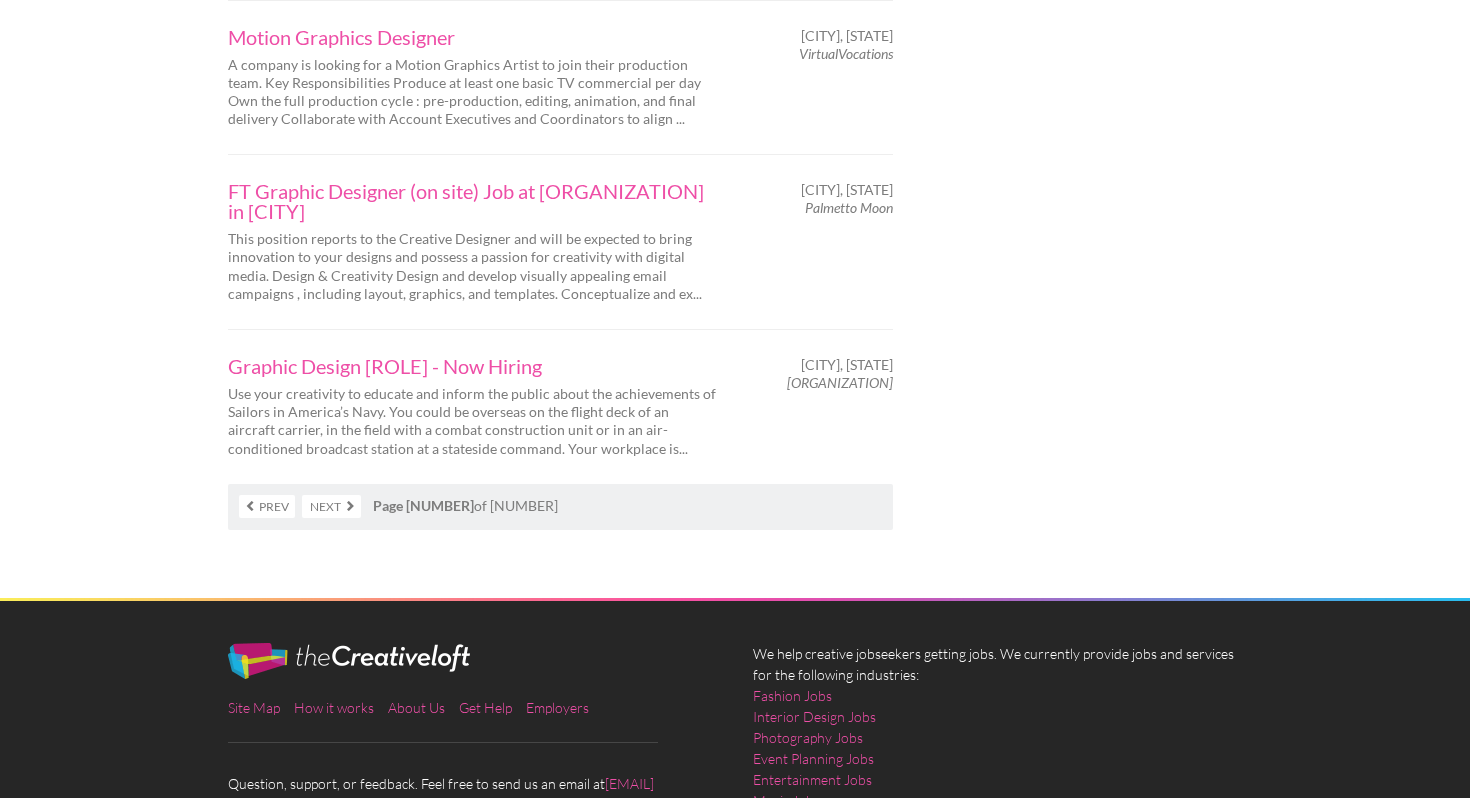 click on "Next" at bounding box center [331, 506] 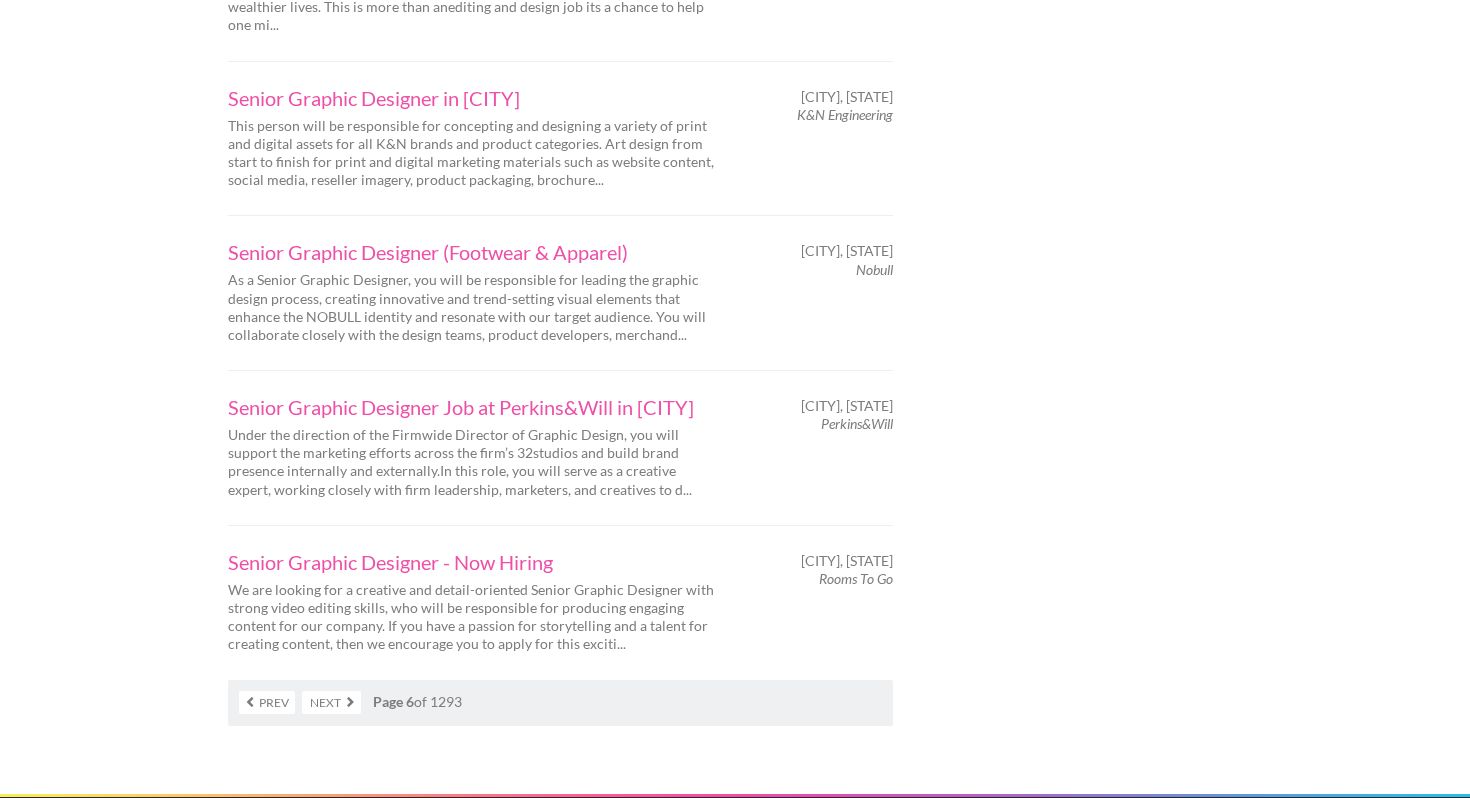 scroll, scrollTop: 3142, scrollLeft: 0, axis: vertical 